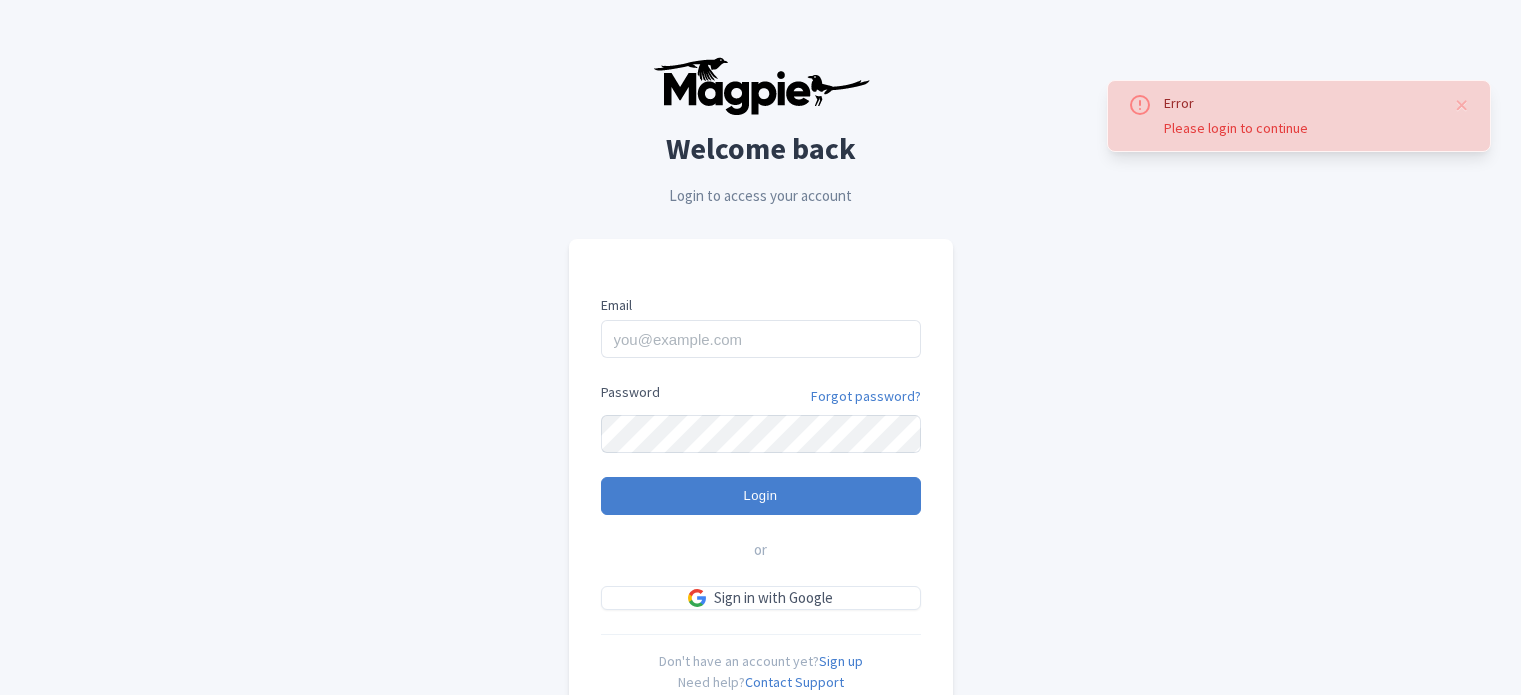 scroll, scrollTop: 0, scrollLeft: 0, axis: both 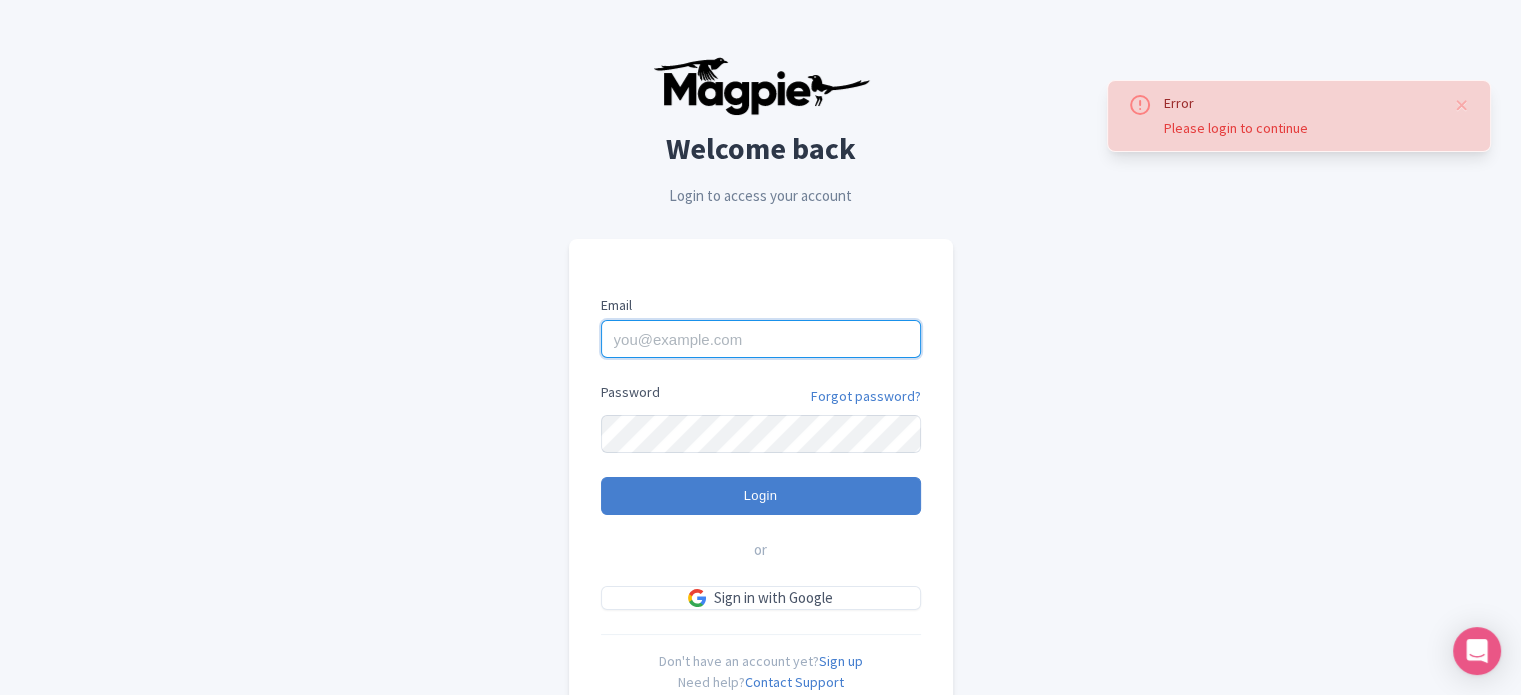 click on "Email" at bounding box center [761, 339] 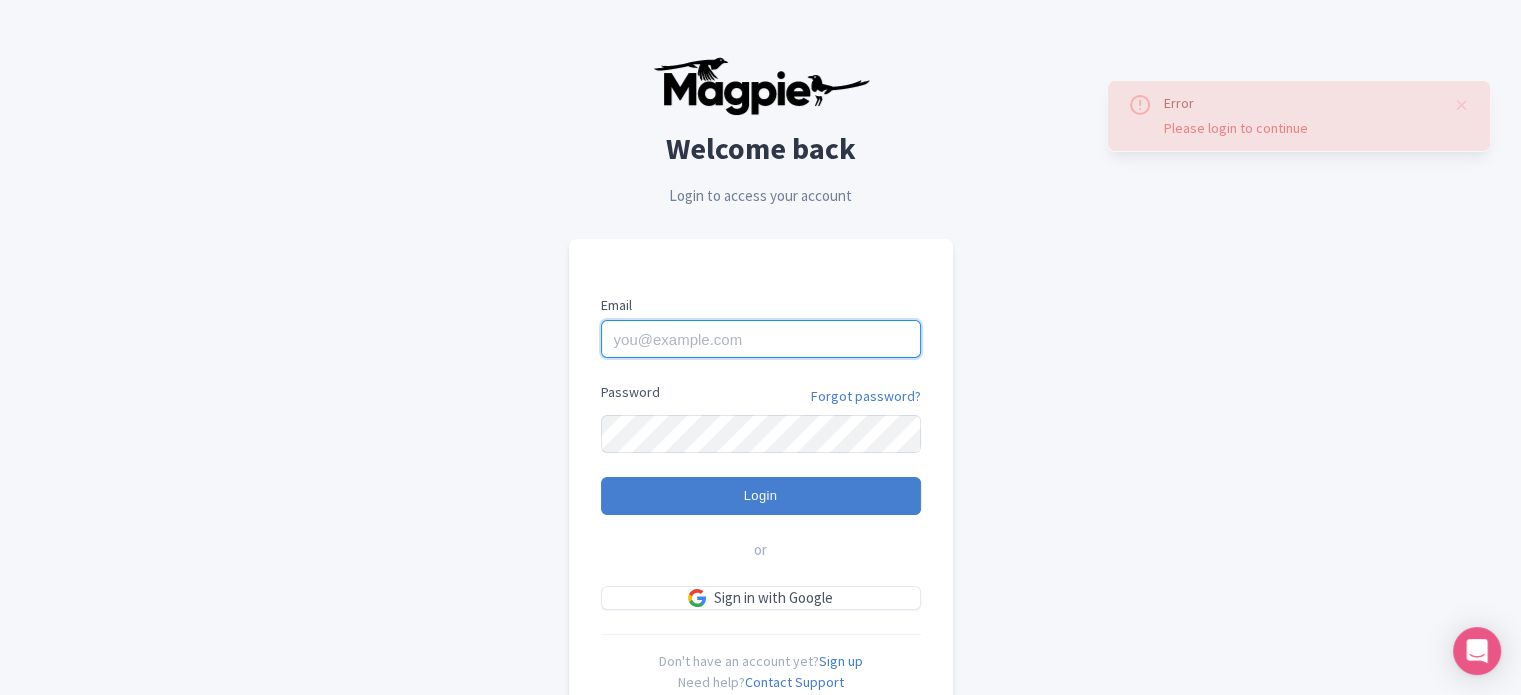 type on "[EMAIL]" 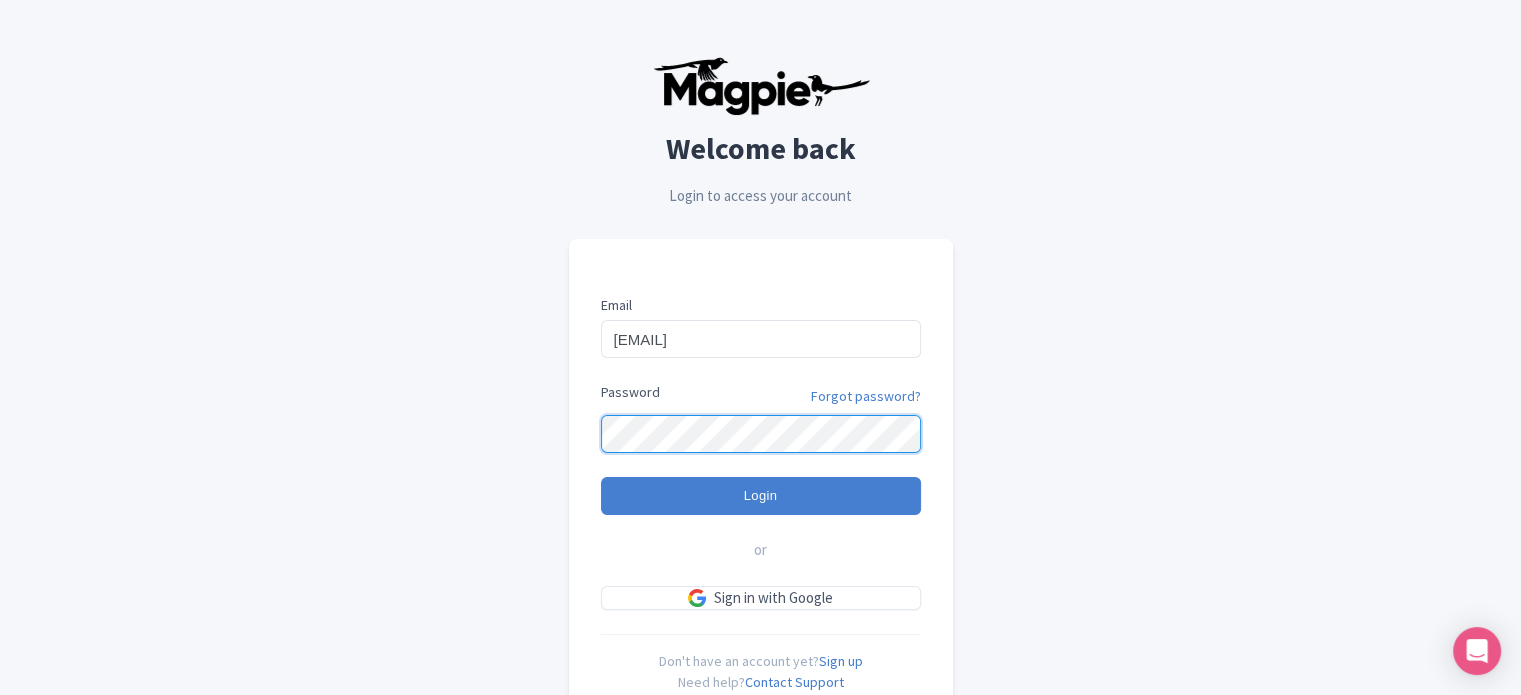 click on "Login" at bounding box center (761, 496) 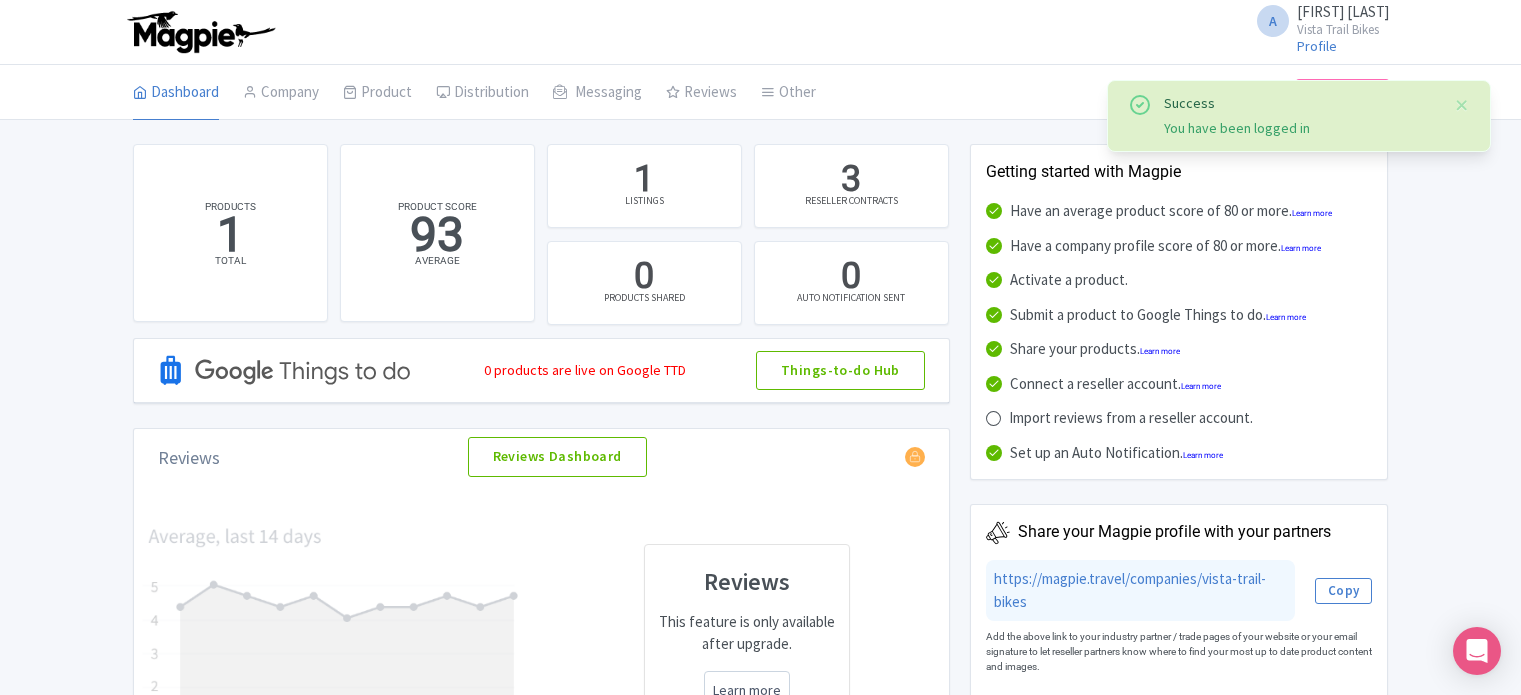 scroll, scrollTop: 0, scrollLeft: 0, axis: both 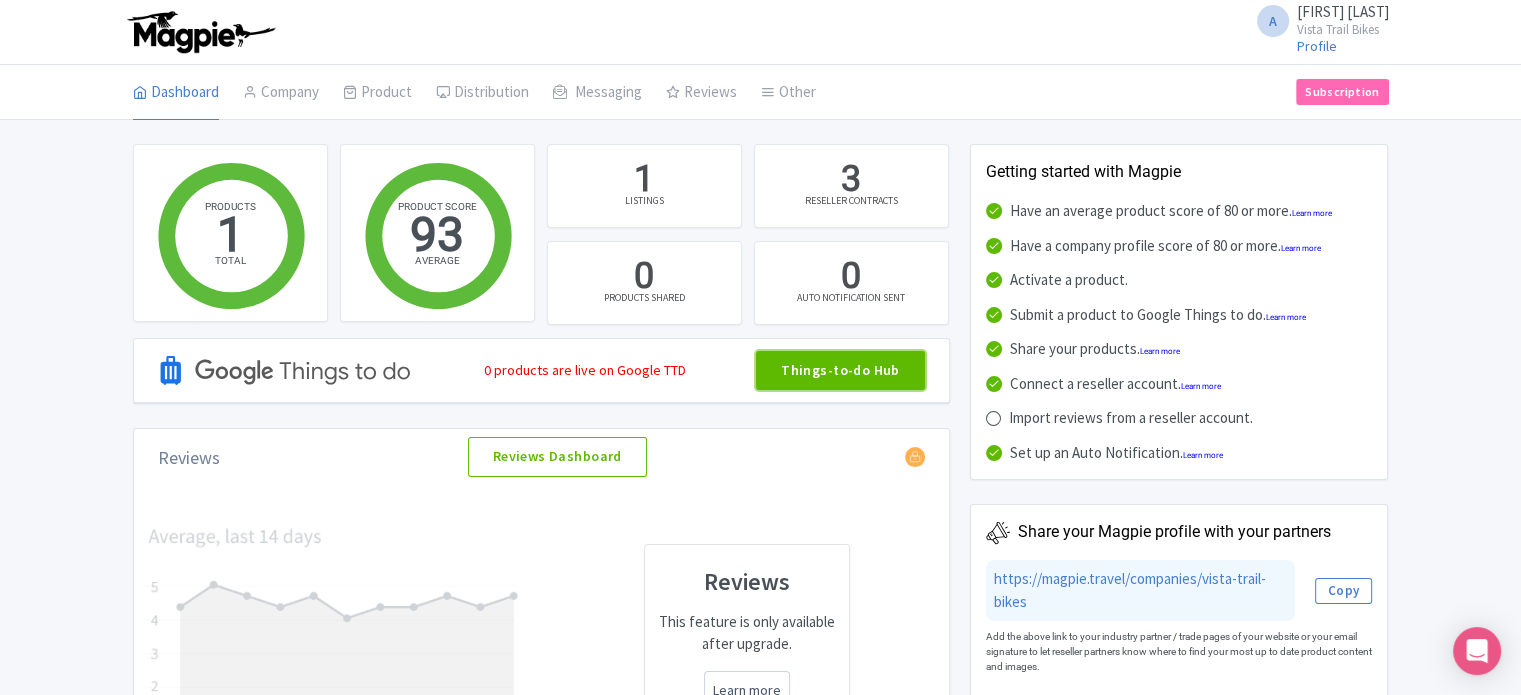 click on "Things-to-do Hub" at bounding box center (840, 371) 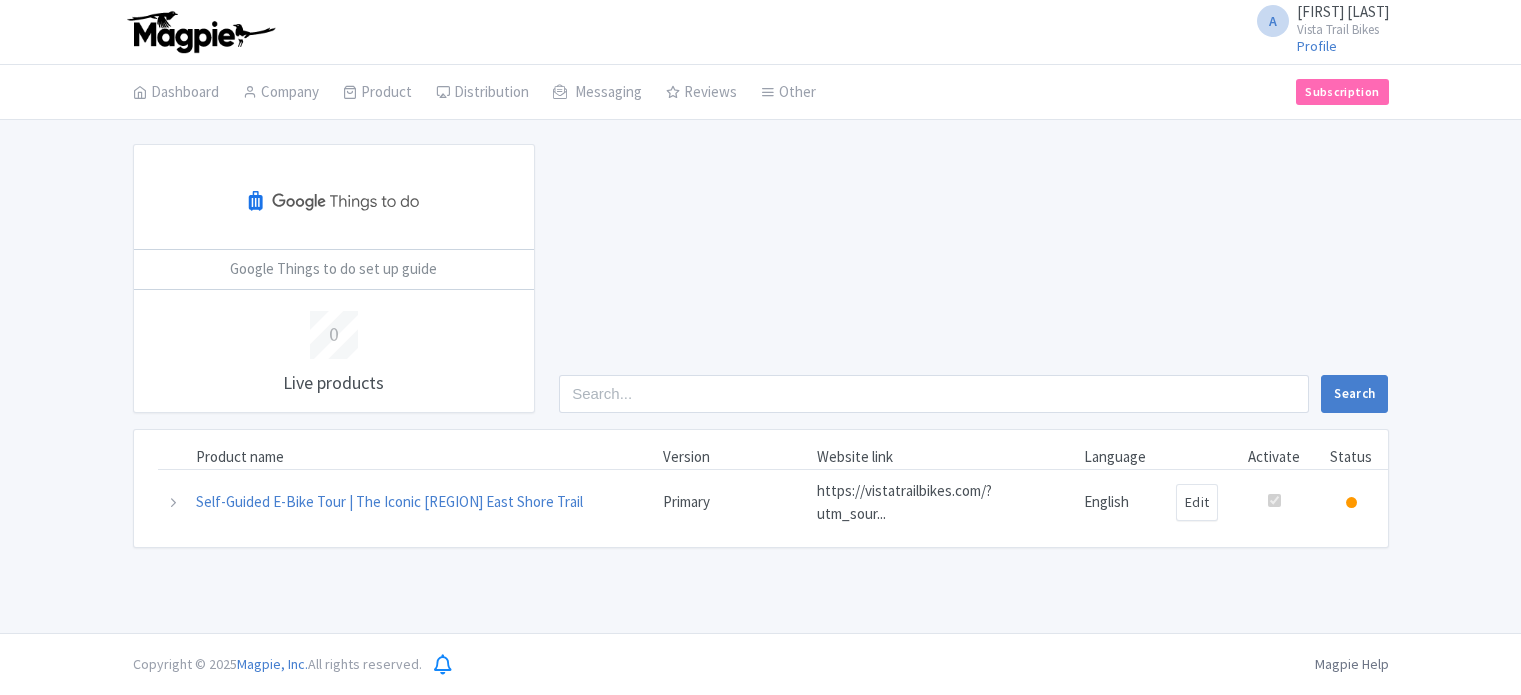 scroll, scrollTop: 0, scrollLeft: 0, axis: both 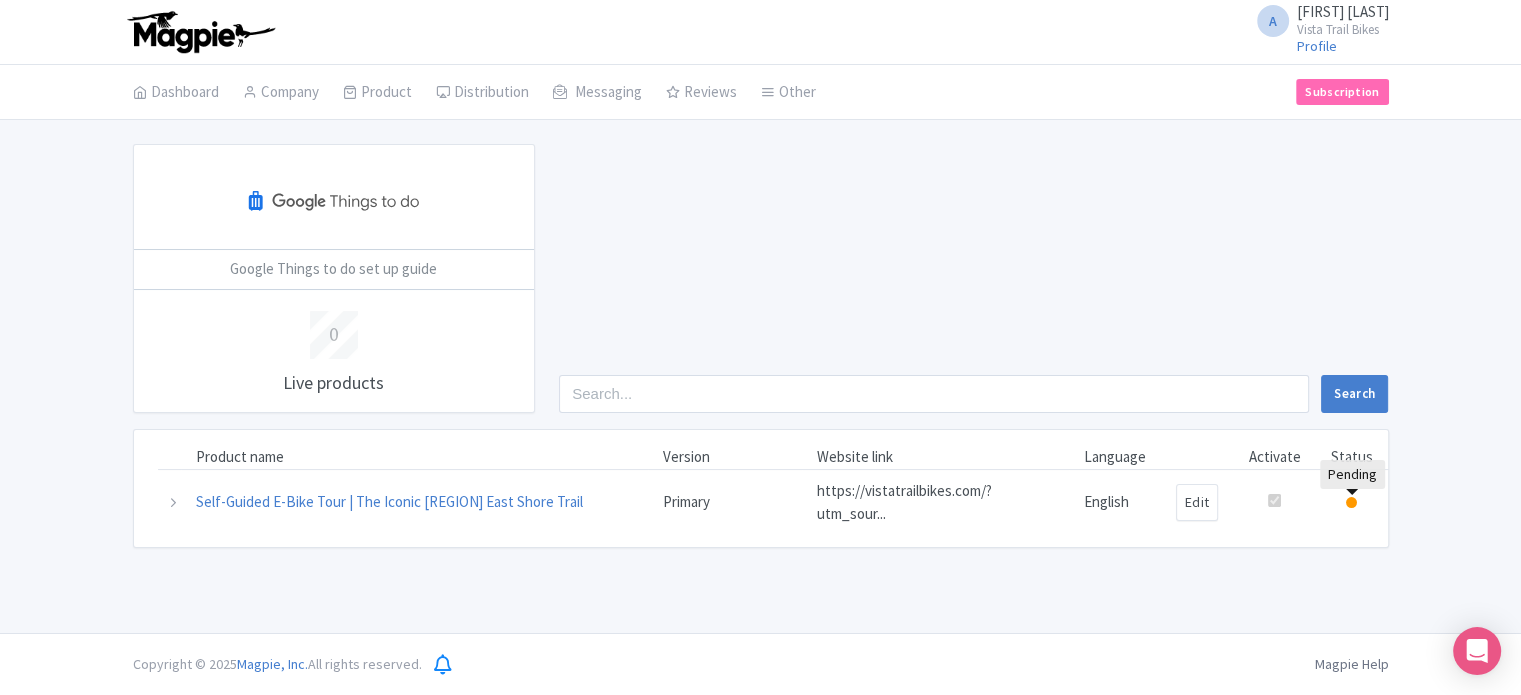 click at bounding box center [1351, 502] 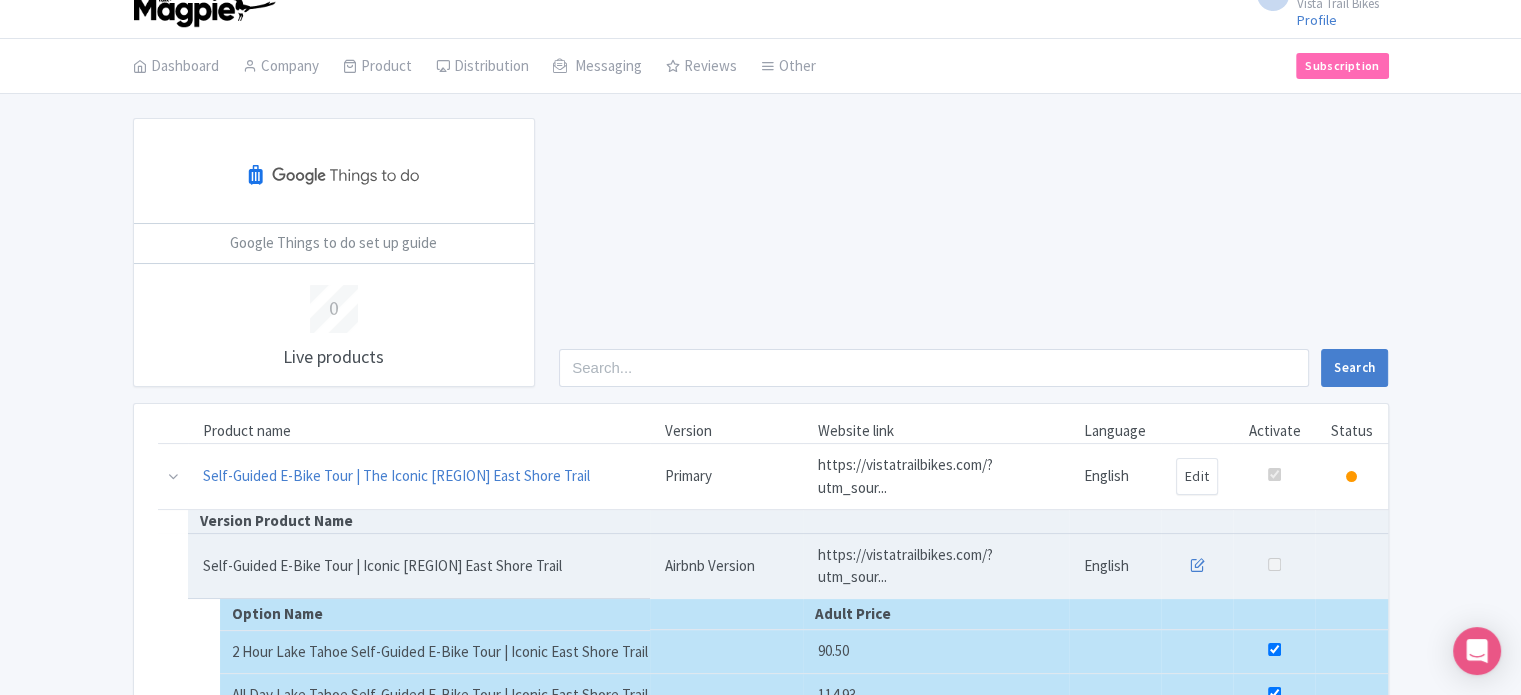 scroll, scrollTop: 0, scrollLeft: 0, axis: both 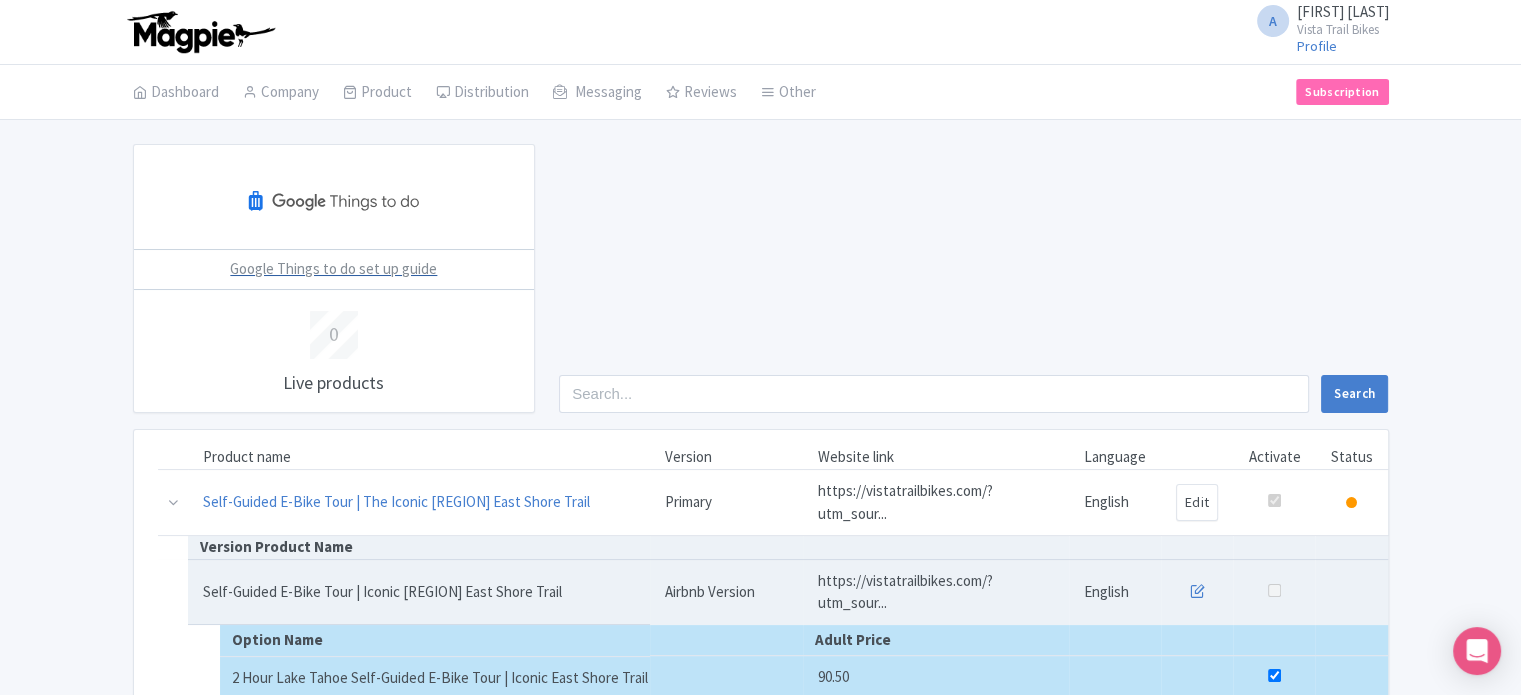 click on "Google Things to do set up guide" at bounding box center (333, 268) 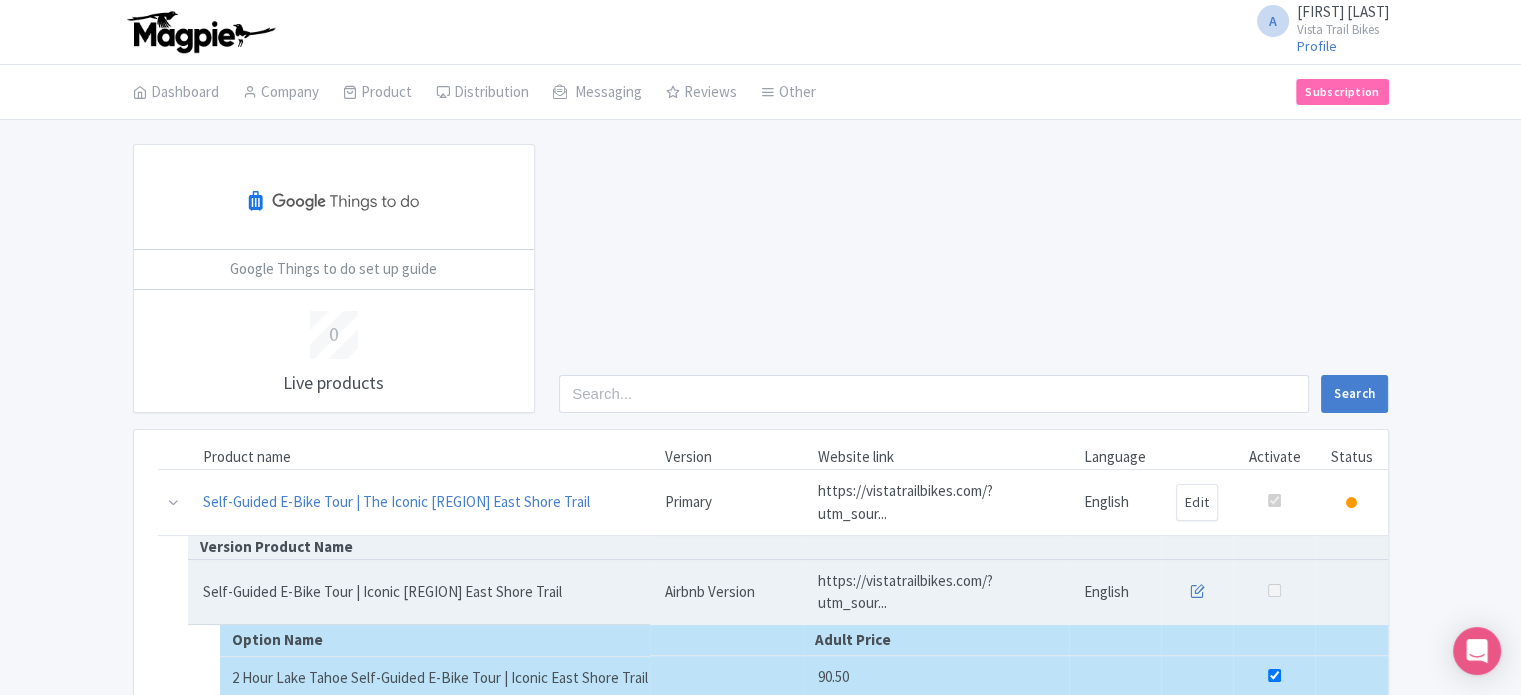 click at bounding box center [334, 201] 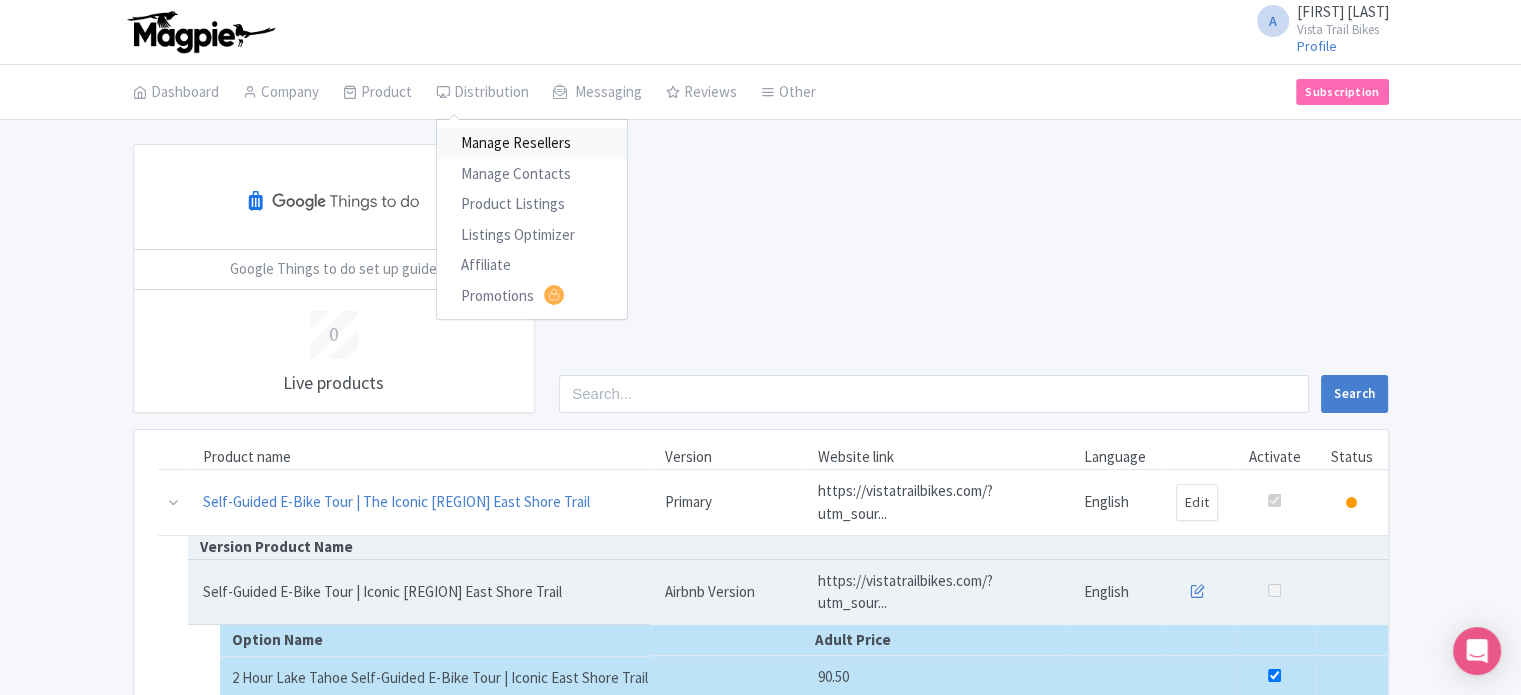 click on "Manage Resellers" at bounding box center (532, 143) 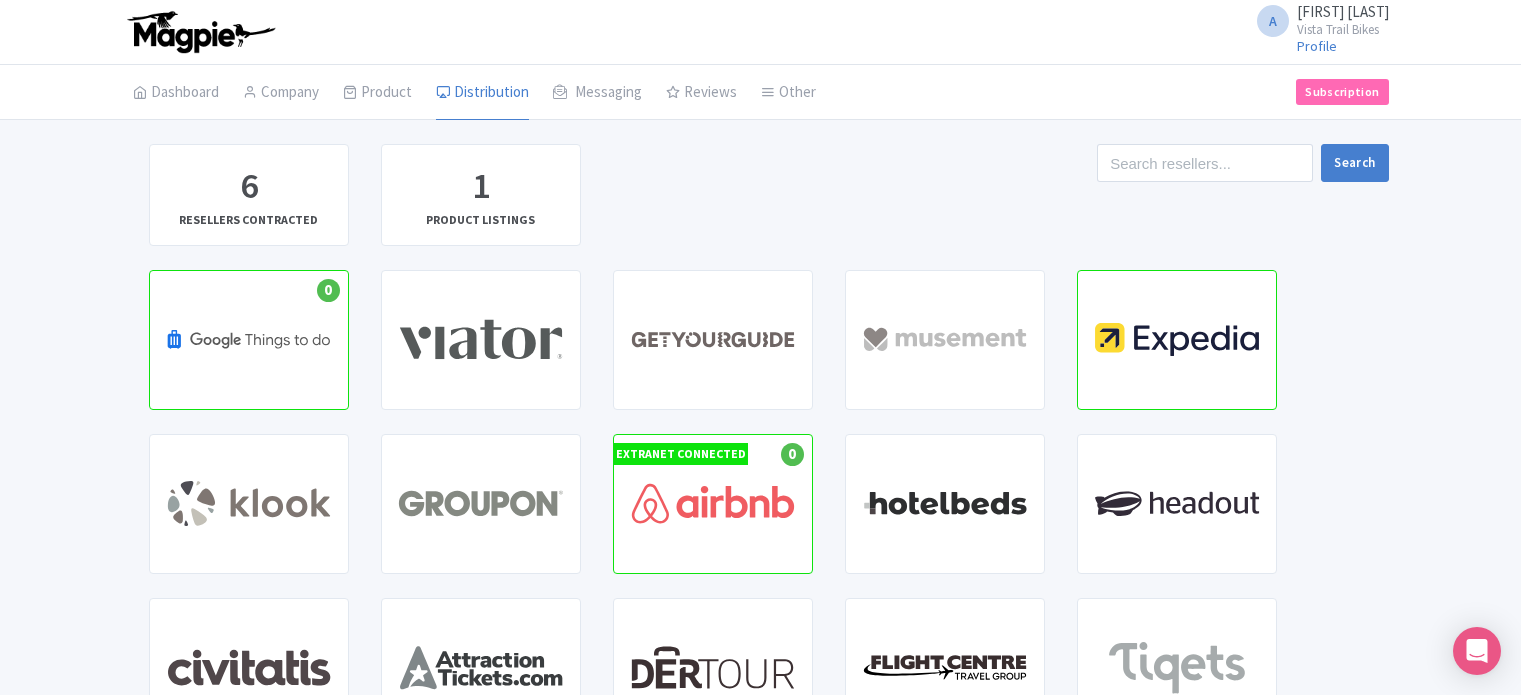 scroll, scrollTop: 0, scrollLeft: 0, axis: both 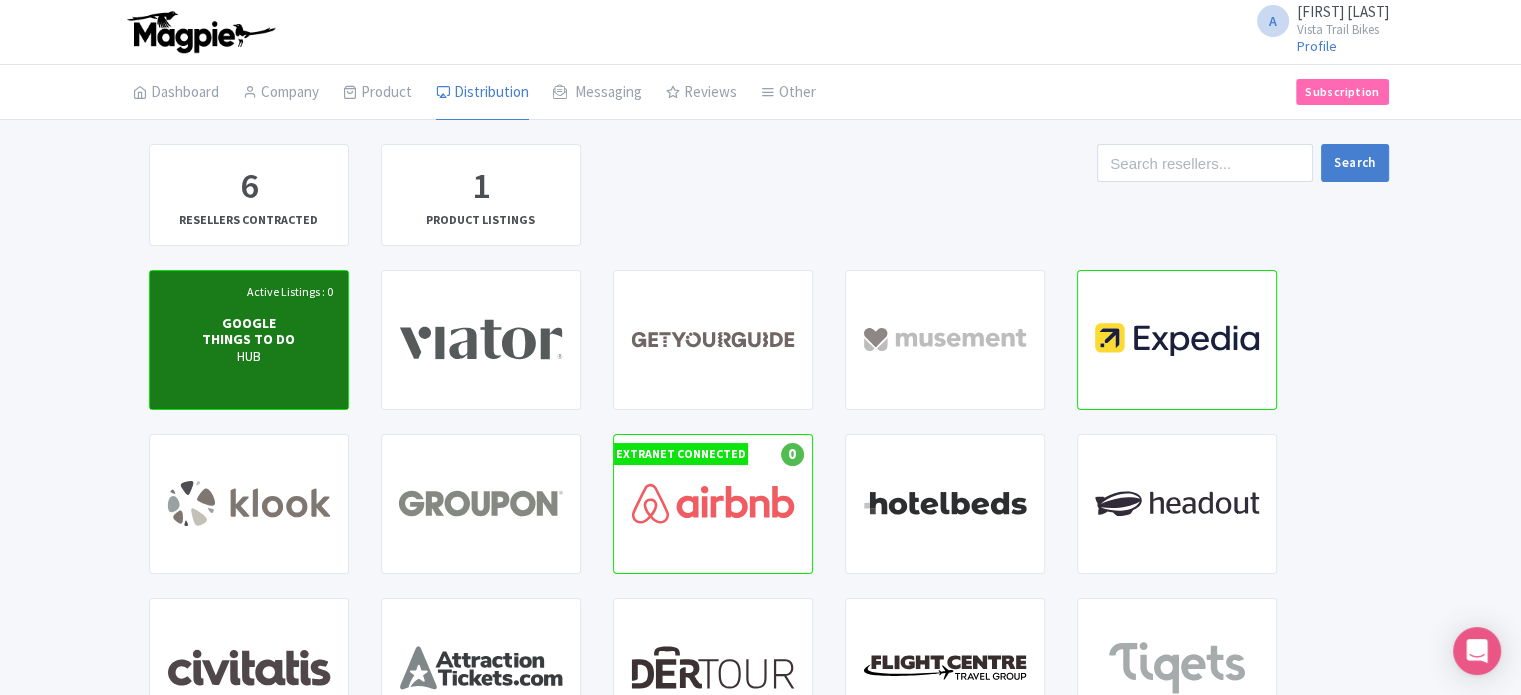 click on "GOOGLE THINGS TO DO" at bounding box center [248, 330] 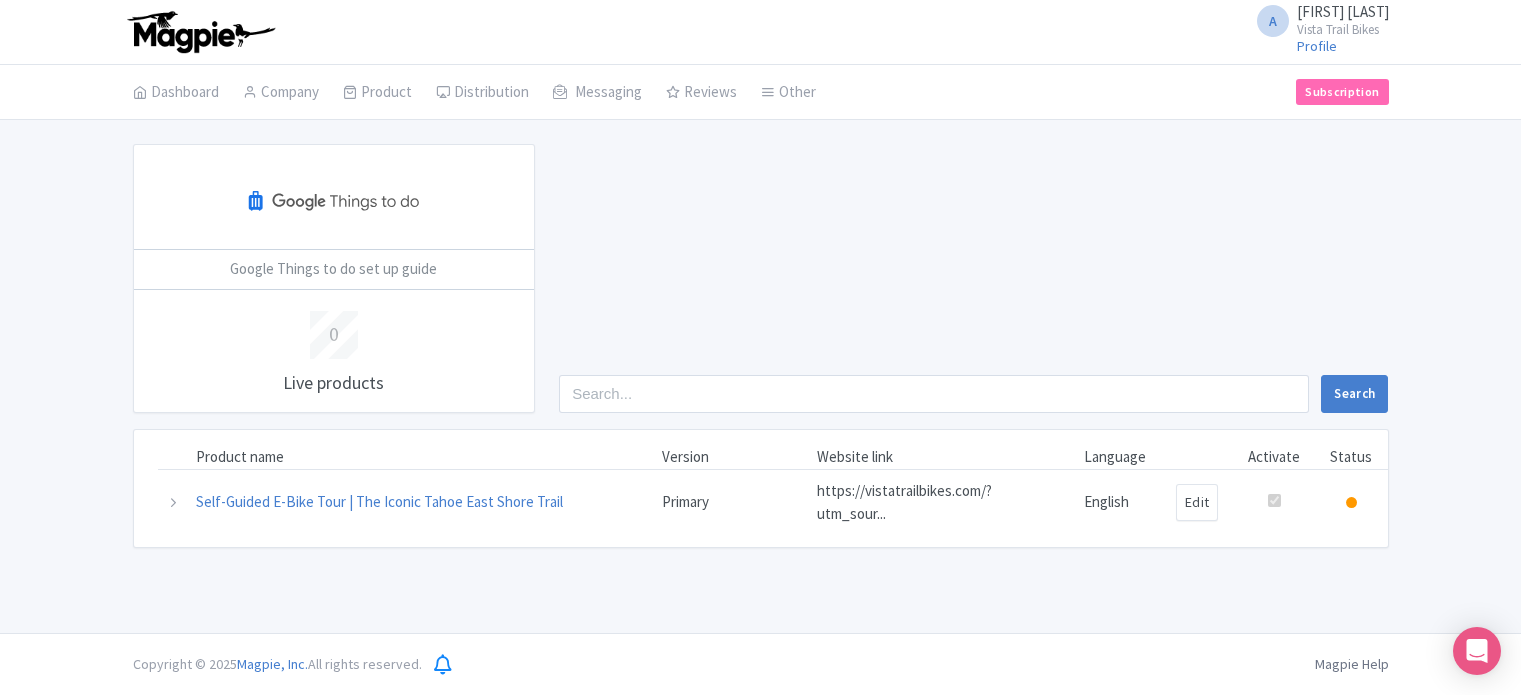 scroll, scrollTop: 0, scrollLeft: 0, axis: both 